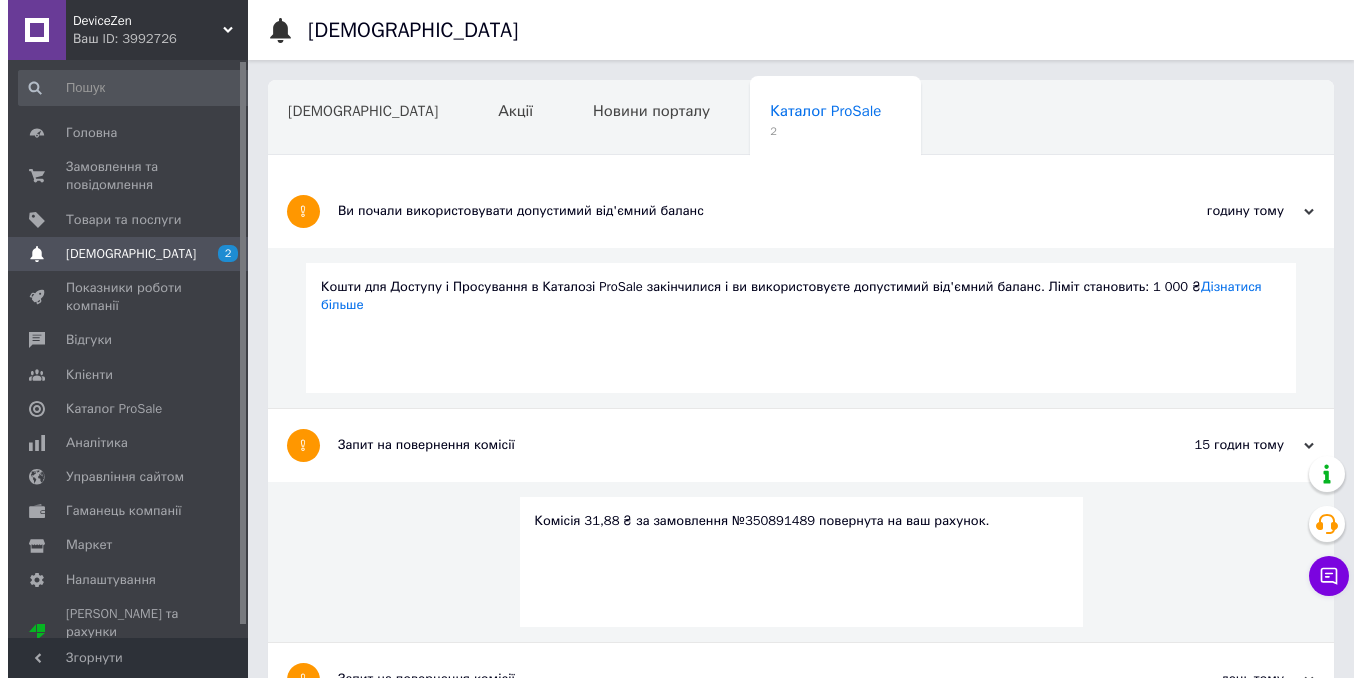 scroll, scrollTop: 0, scrollLeft: 0, axis: both 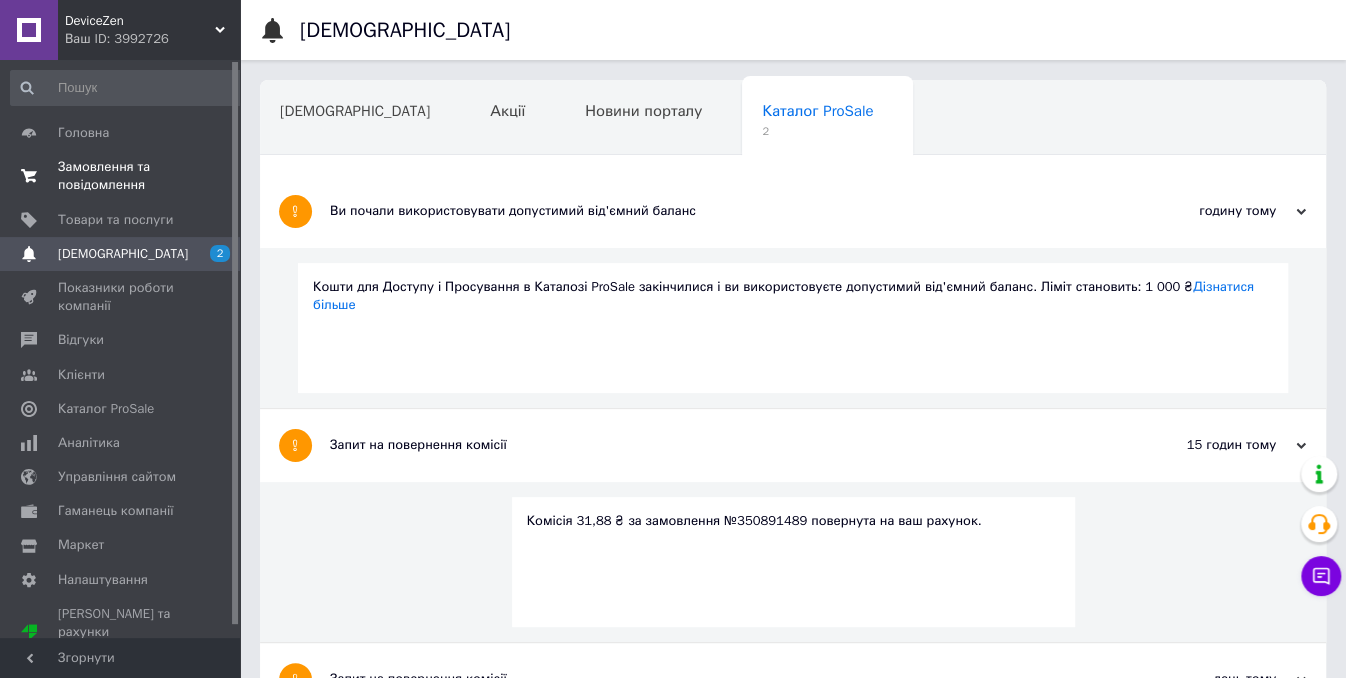 click on "Замовлення та повідомлення" at bounding box center (121, 176) 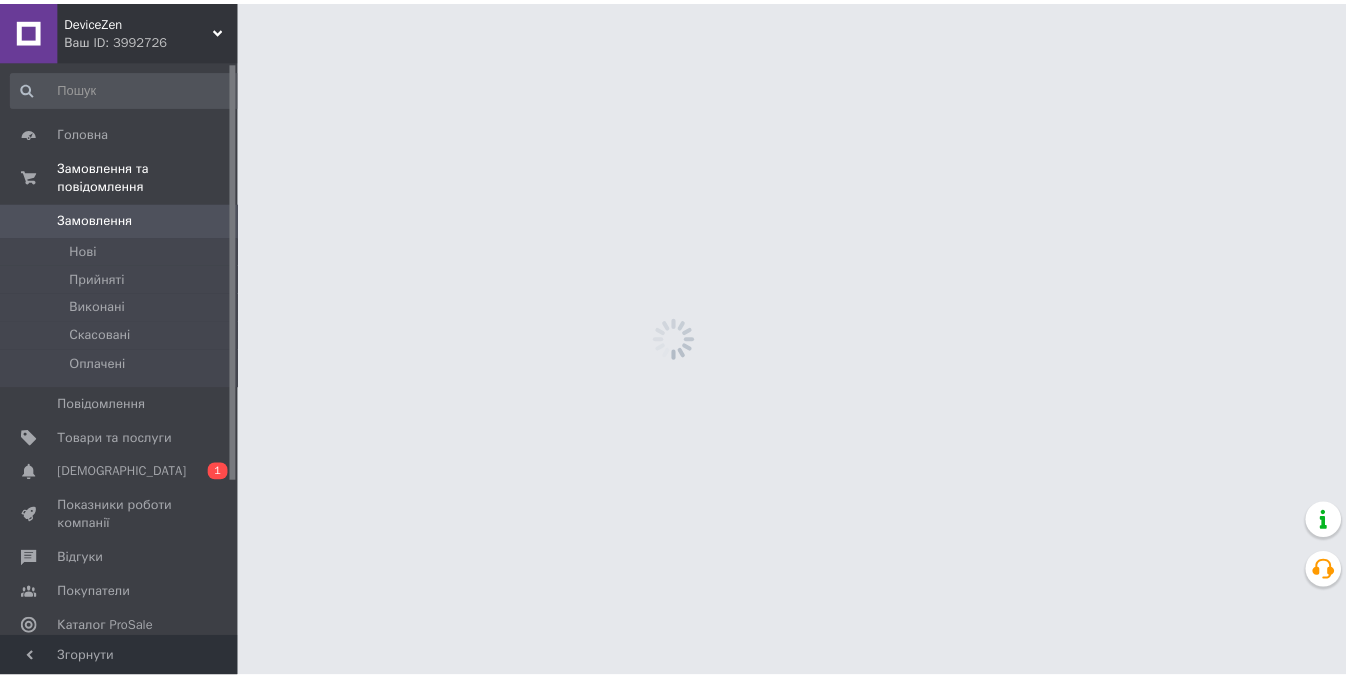 scroll, scrollTop: 0, scrollLeft: 0, axis: both 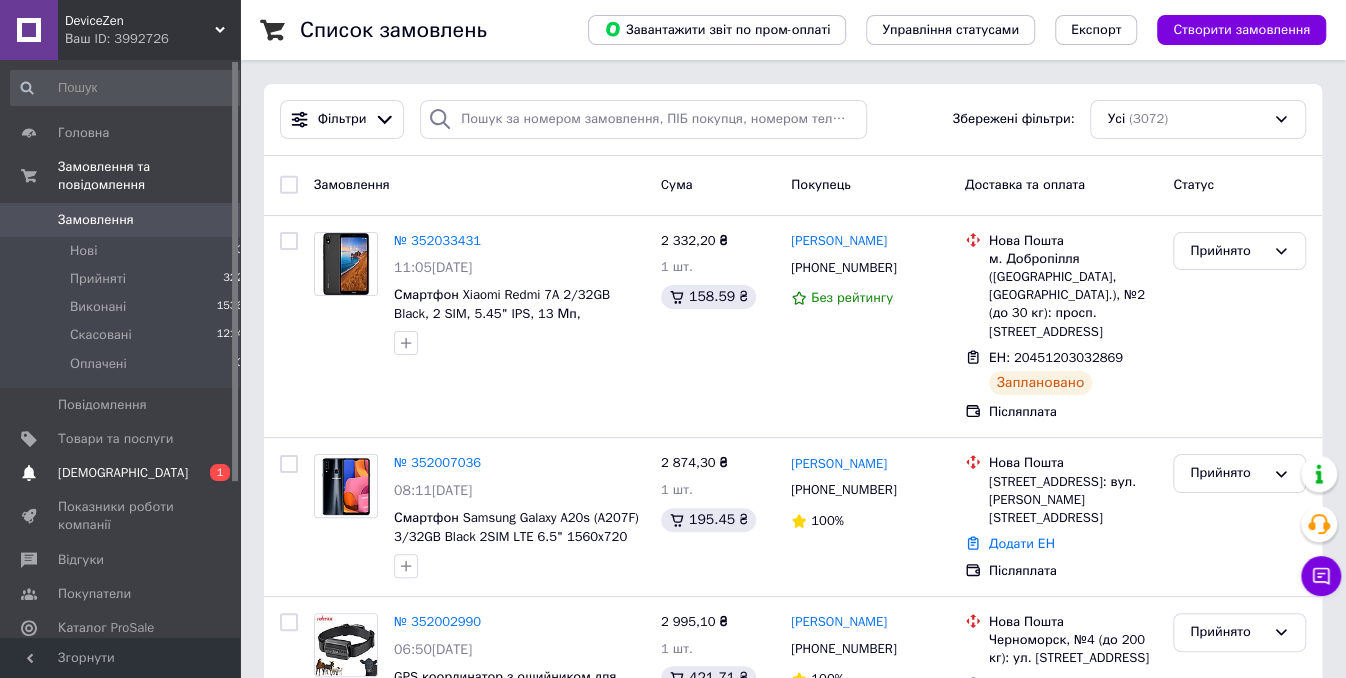 click on "Сповіщення 0 1" at bounding box center (127, 473) 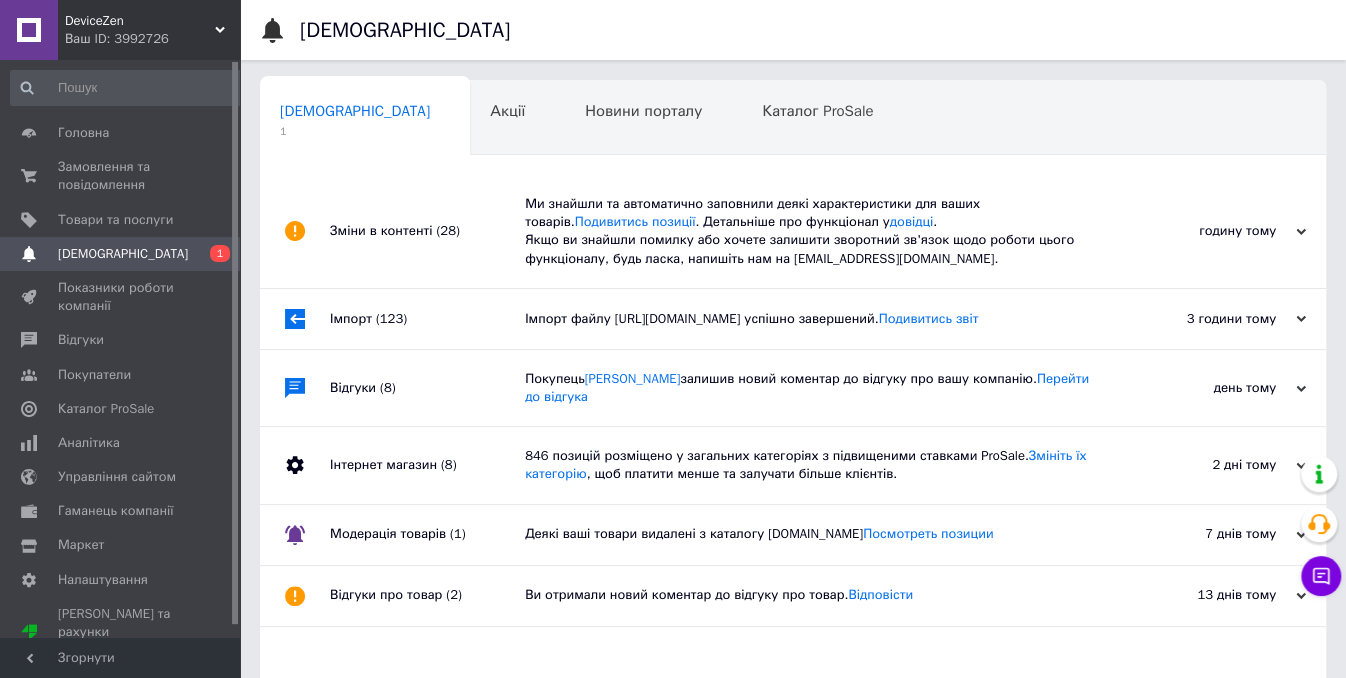 click on "Ми знайшли та автоматично заповнили деякі характеристики для ваших товарів.  Подивитись позиції . Детальніше про функціонал у  довідці . Якщо ви знайшли помилку або хочете залишити зворотний зв'язок щодо роботи цього функціоналу, будь ласка, напишіть нам на [EMAIL_ADDRESS][DOMAIN_NAME]." at bounding box center (815, 231) 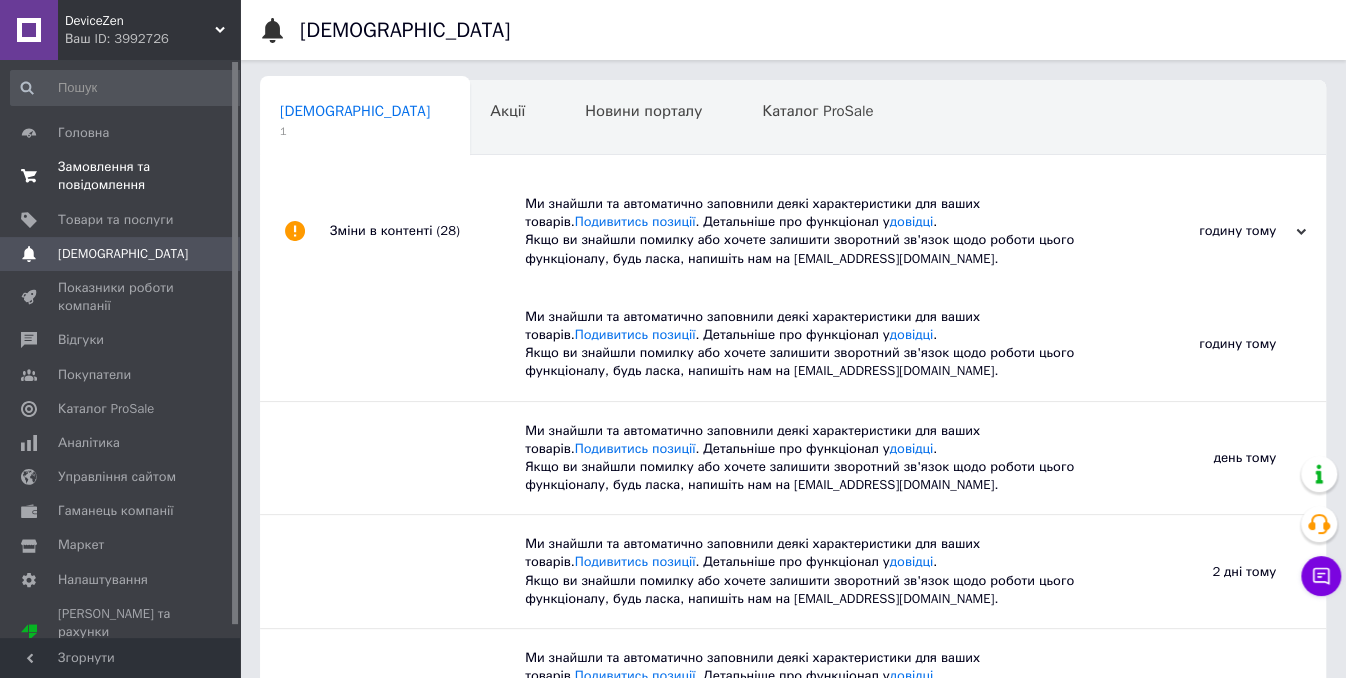click on "Замовлення та повідомлення" at bounding box center (121, 176) 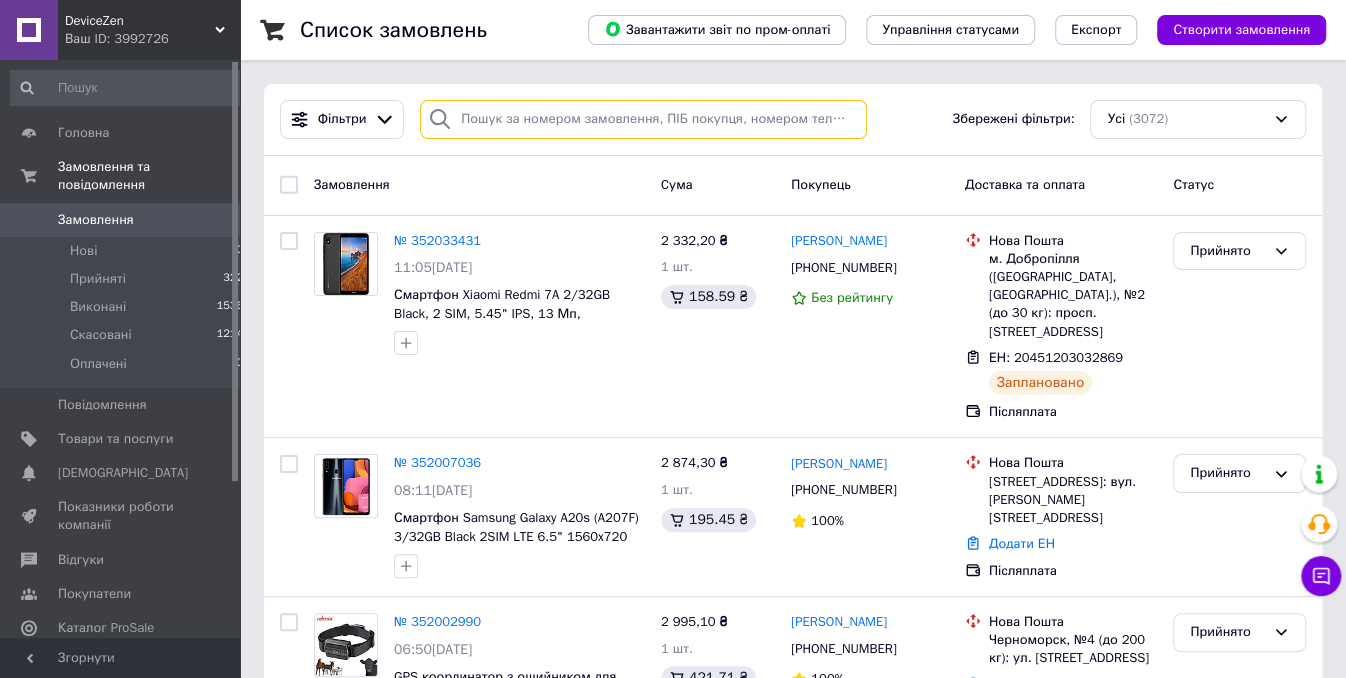click at bounding box center [643, 119] 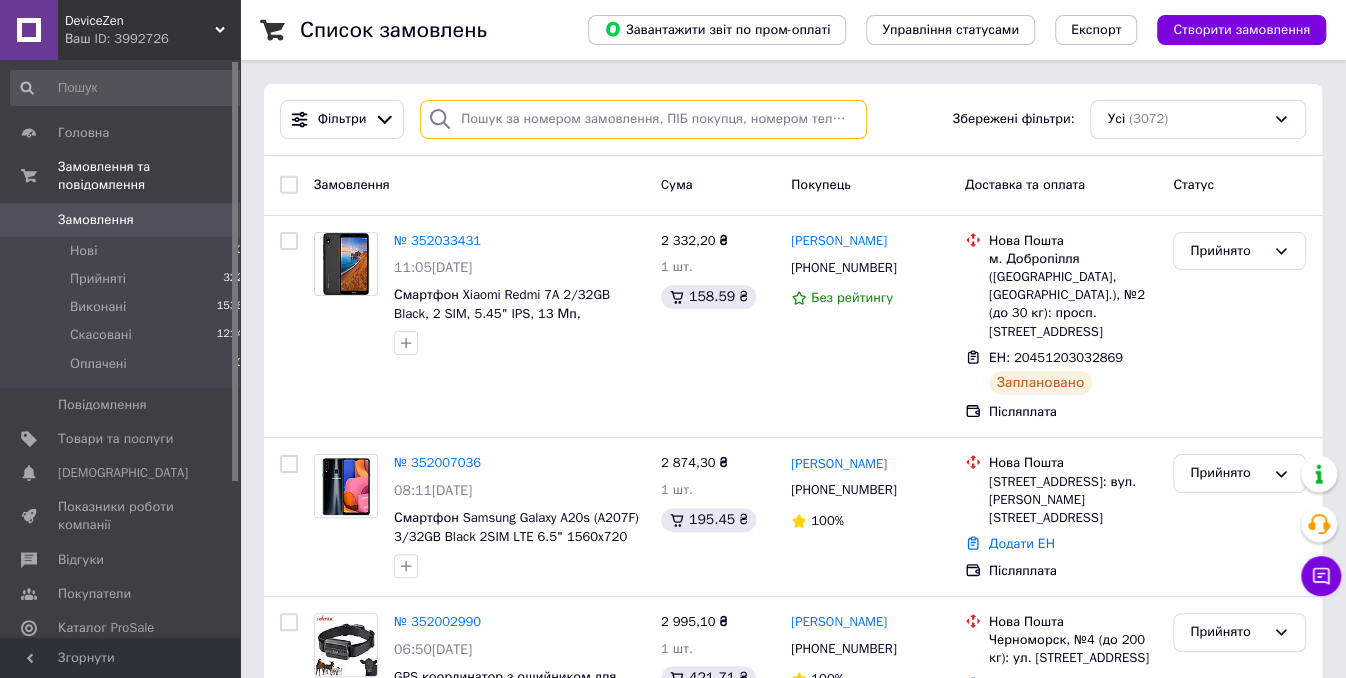click at bounding box center [643, 119] 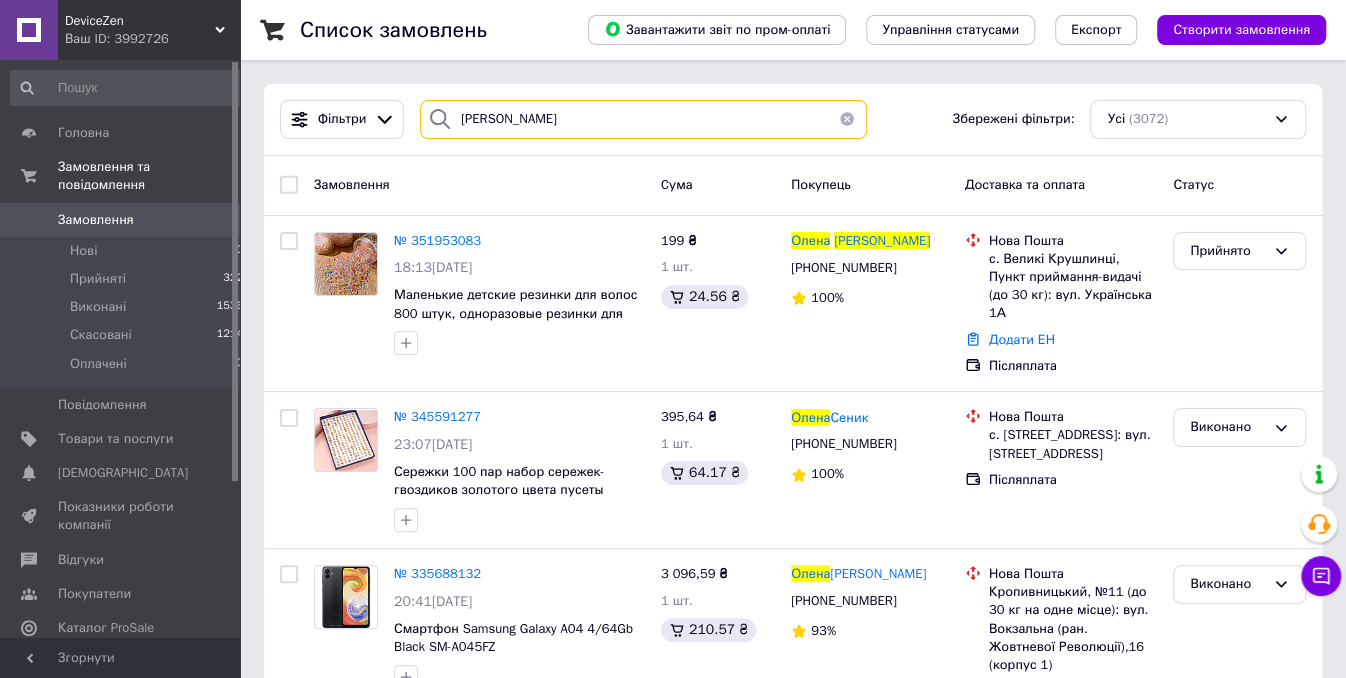 type on "[PERSON_NAME]" 